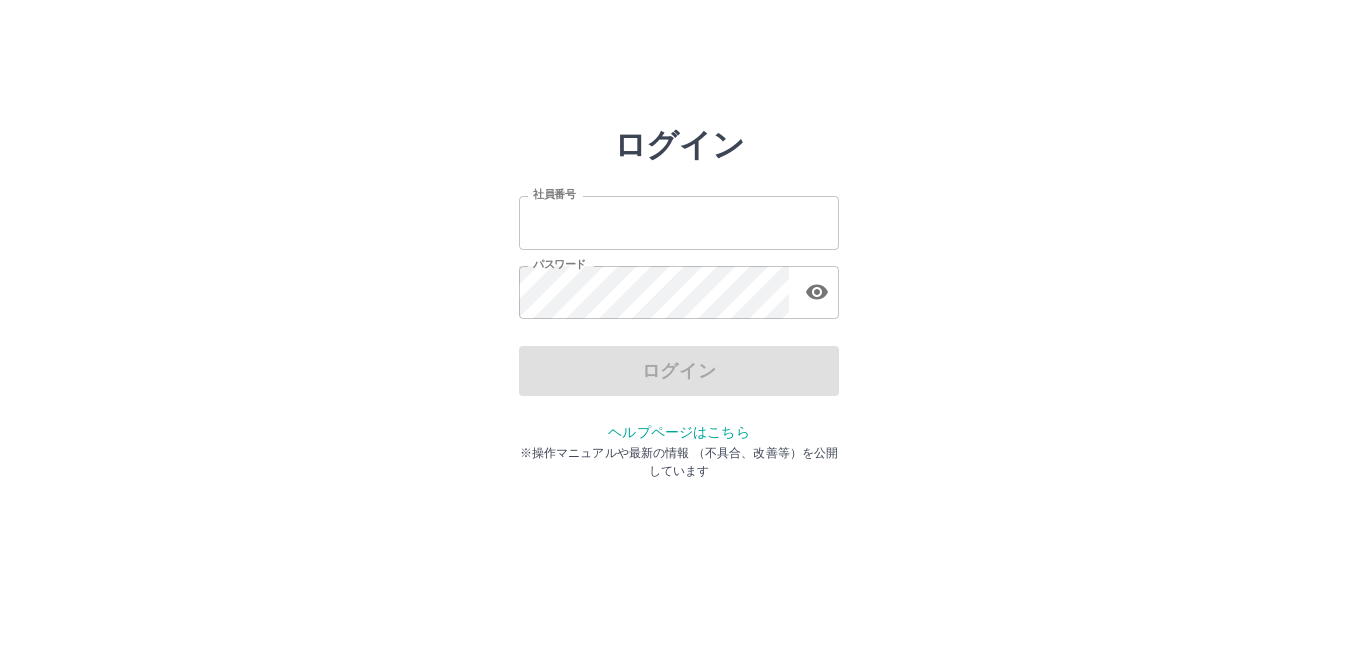 scroll, scrollTop: 0, scrollLeft: 0, axis: both 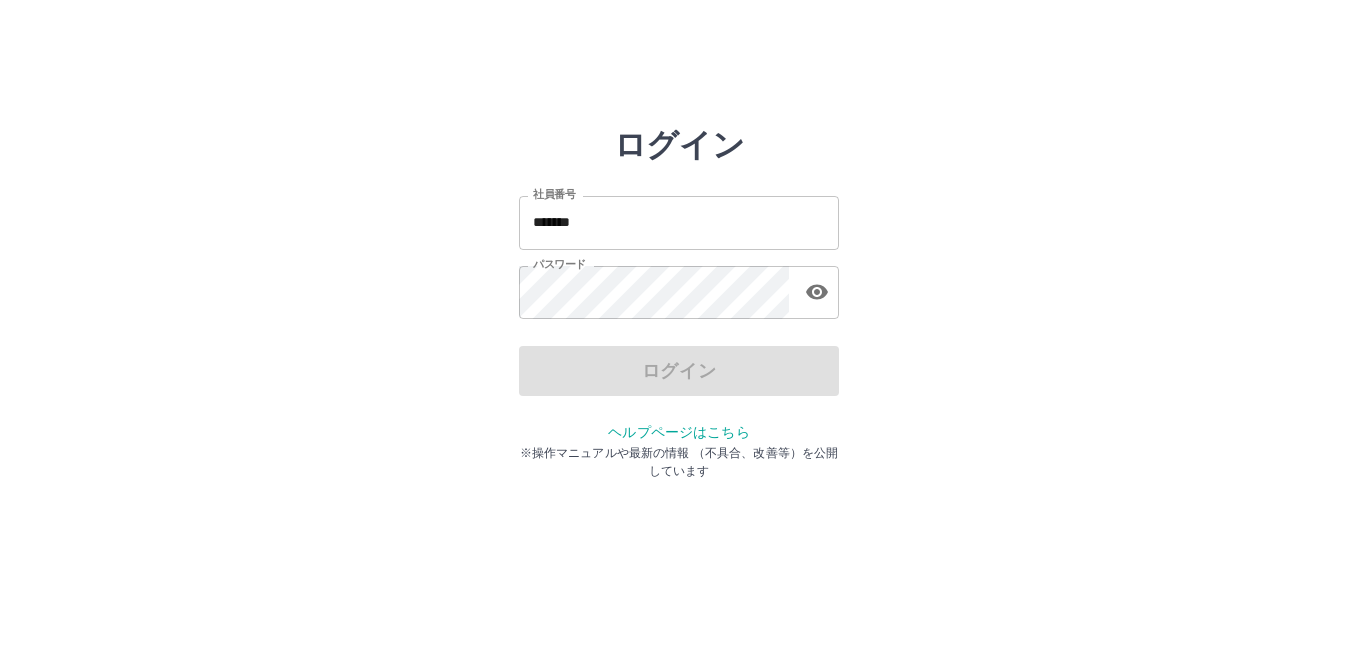 click on "*******" at bounding box center (679, 222) 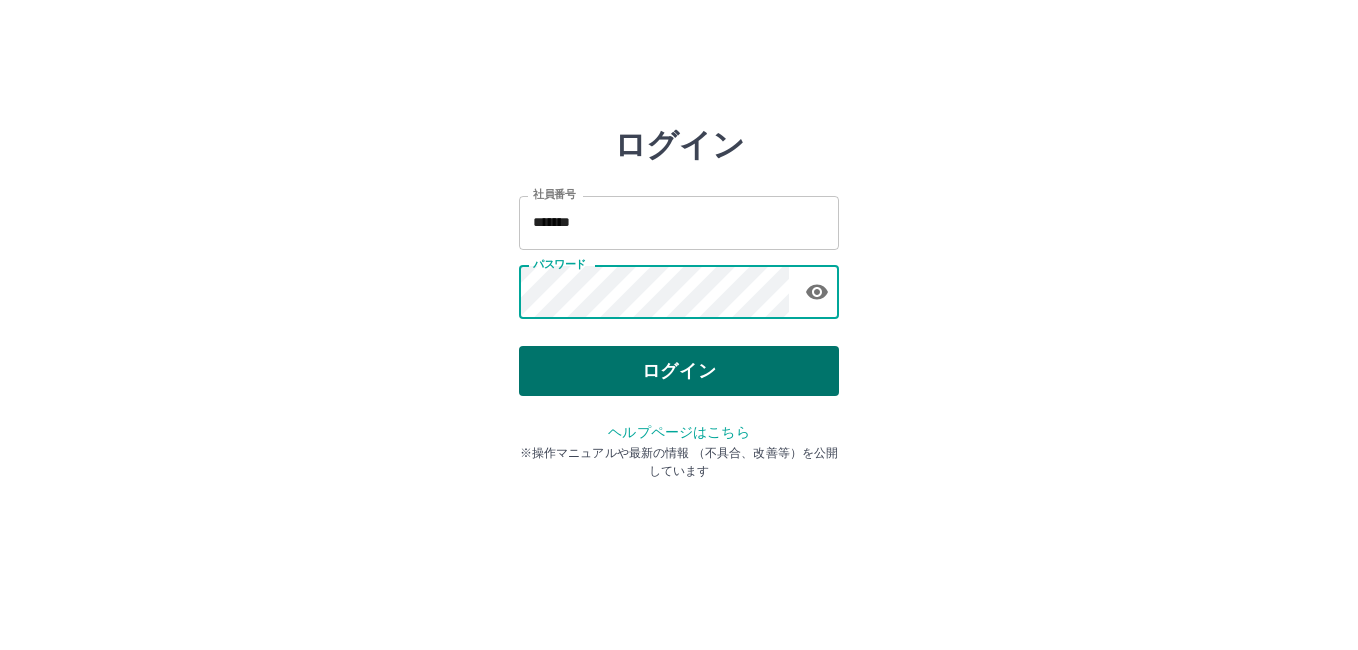 click on "ログイン" at bounding box center [679, 371] 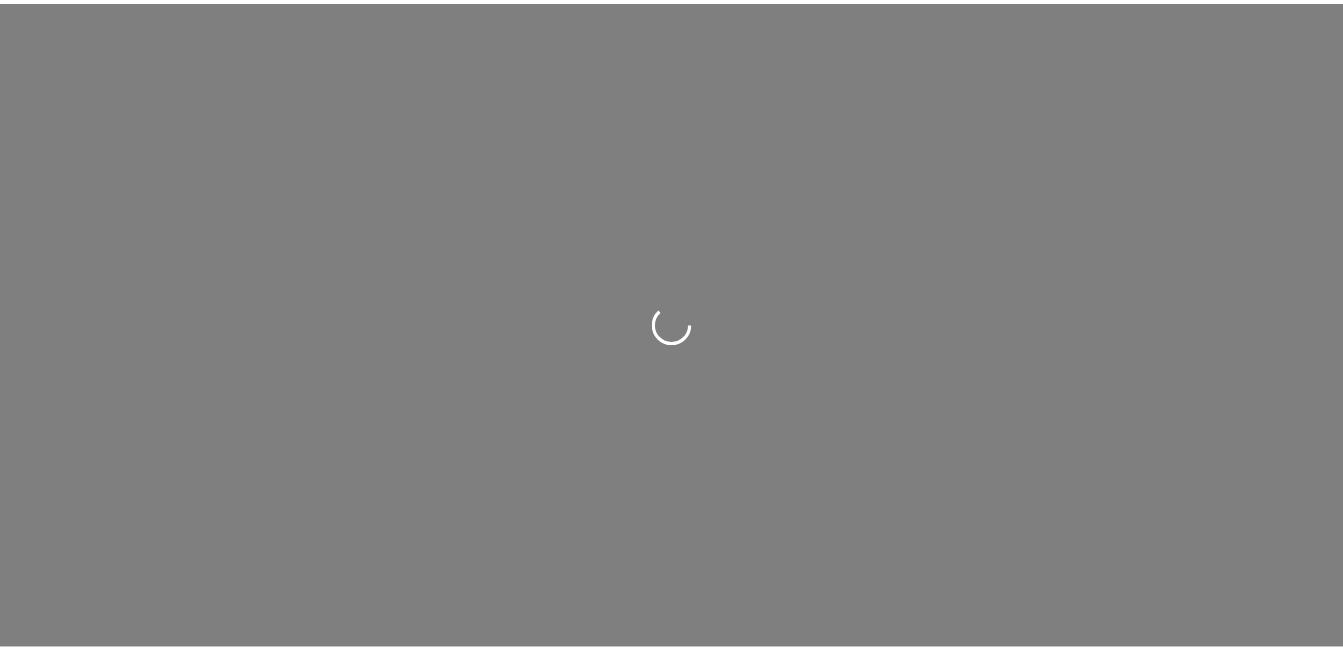 scroll, scrollTop: 0, scrollLeft: 0, axis: both 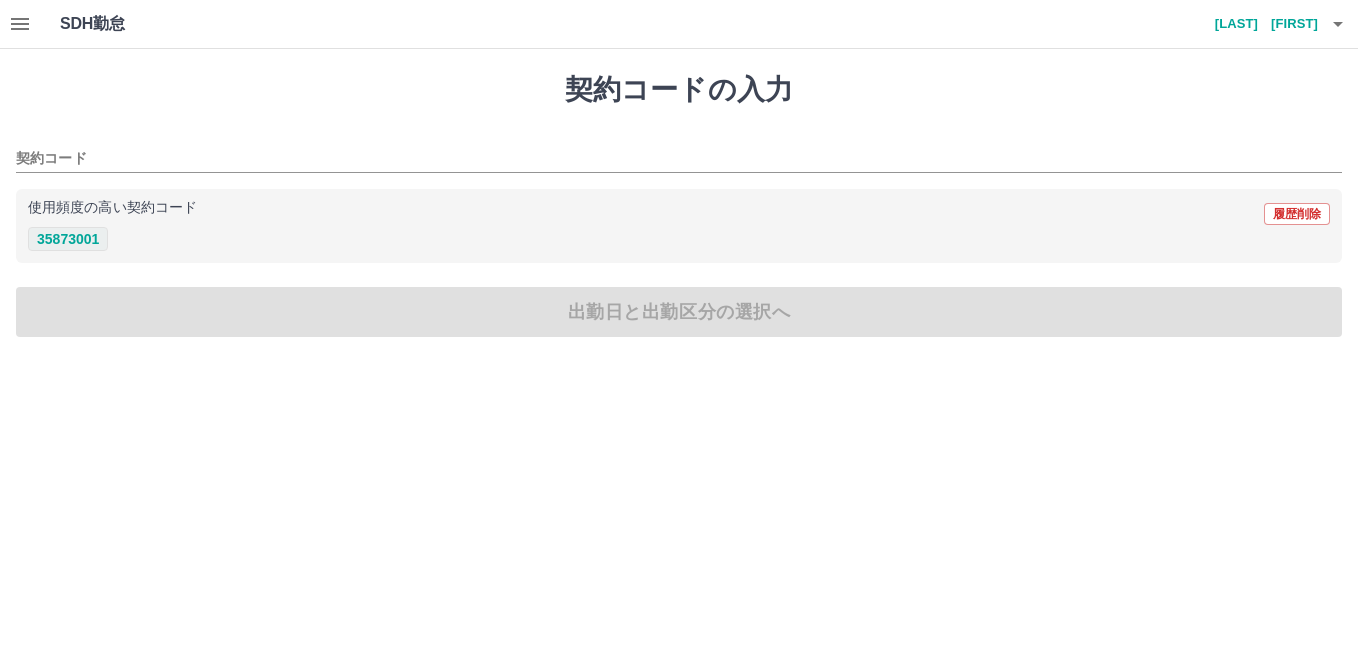 click on "35873001" at bounding box center (68, 239) 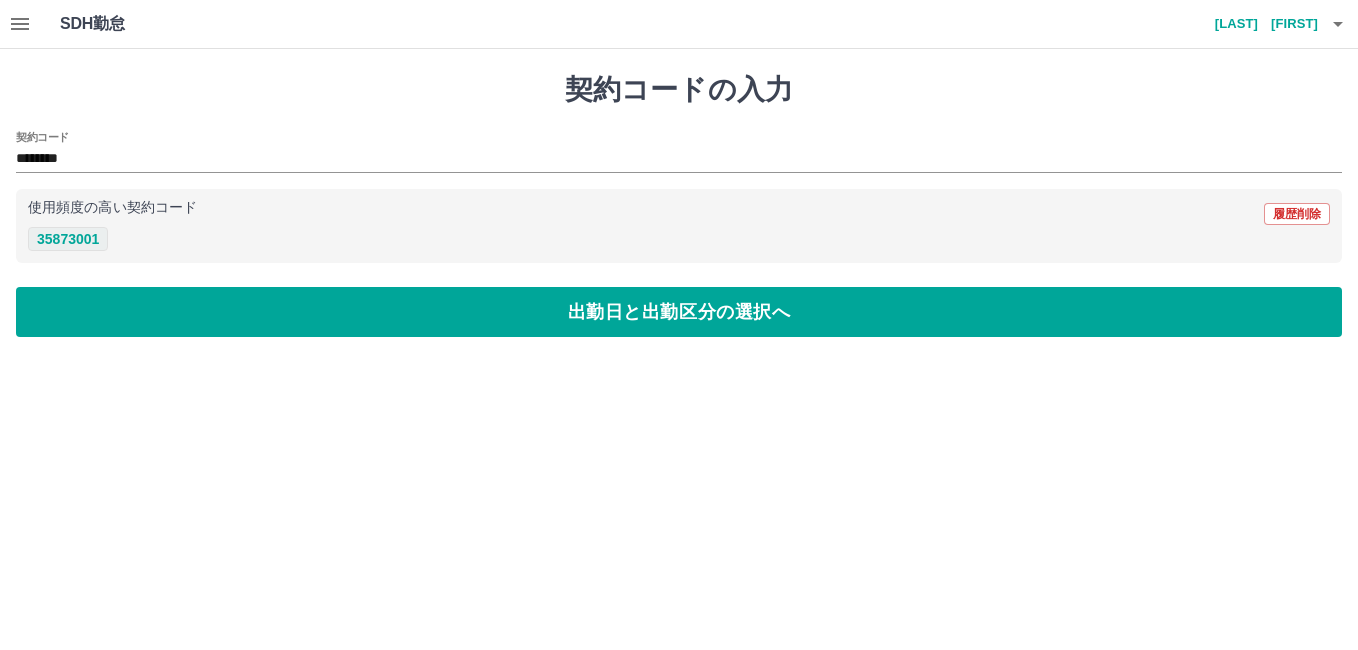 type on "********" 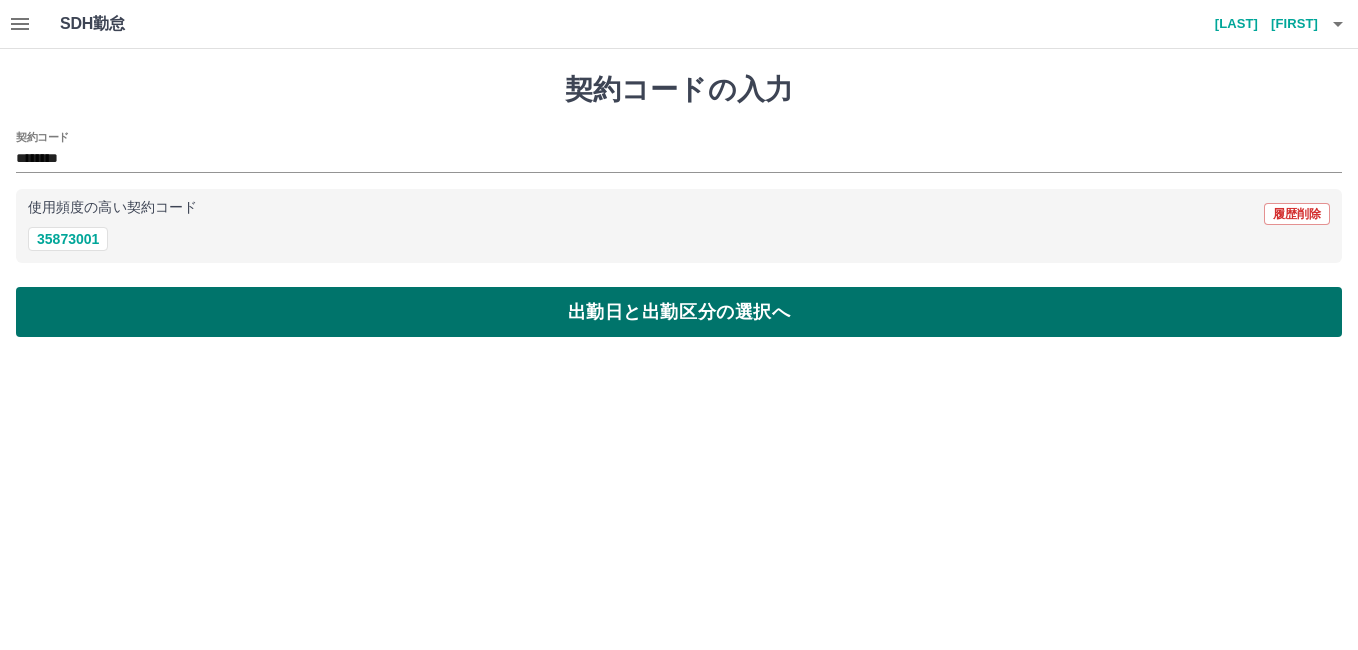 click on "出勤日と出勤区分の選択へ" at bounding box center [679, 312] 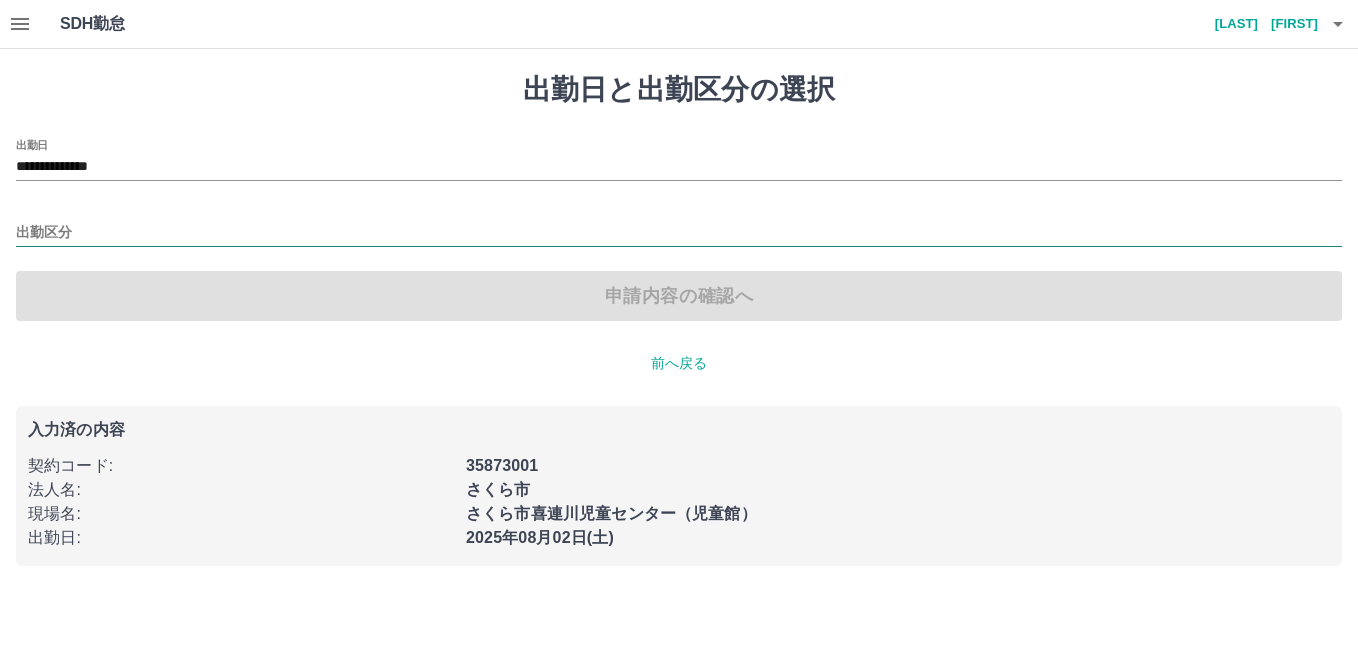 click on "出勤区分" at bounding box center [679, 233] 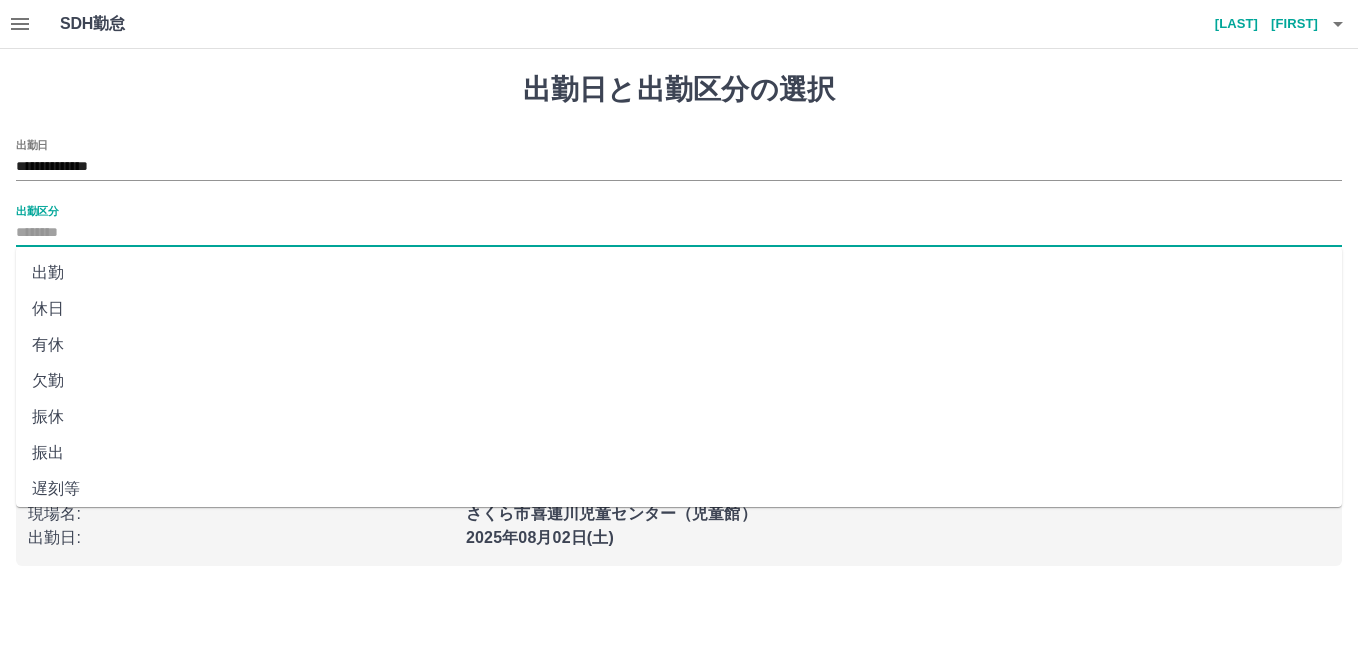 click on "出勤" at bounding box center (679, 273) 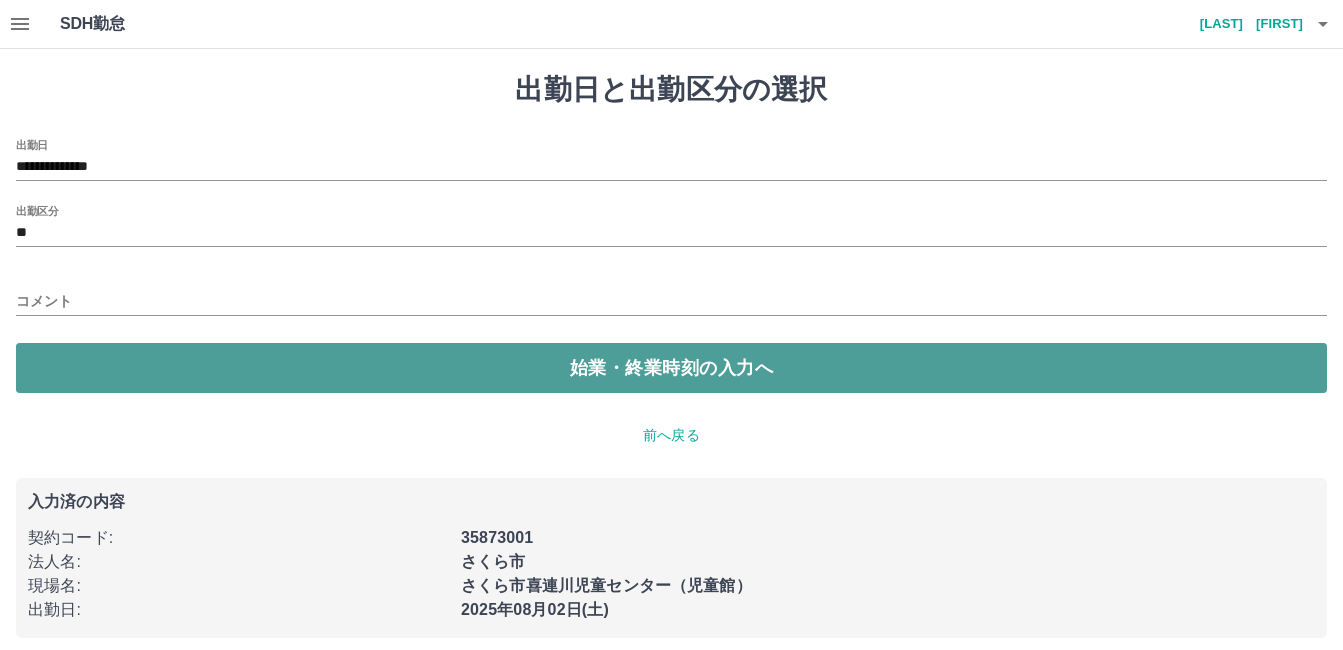 click on "始業・終業時刻の入力へ" at bounding box center (671, 368) 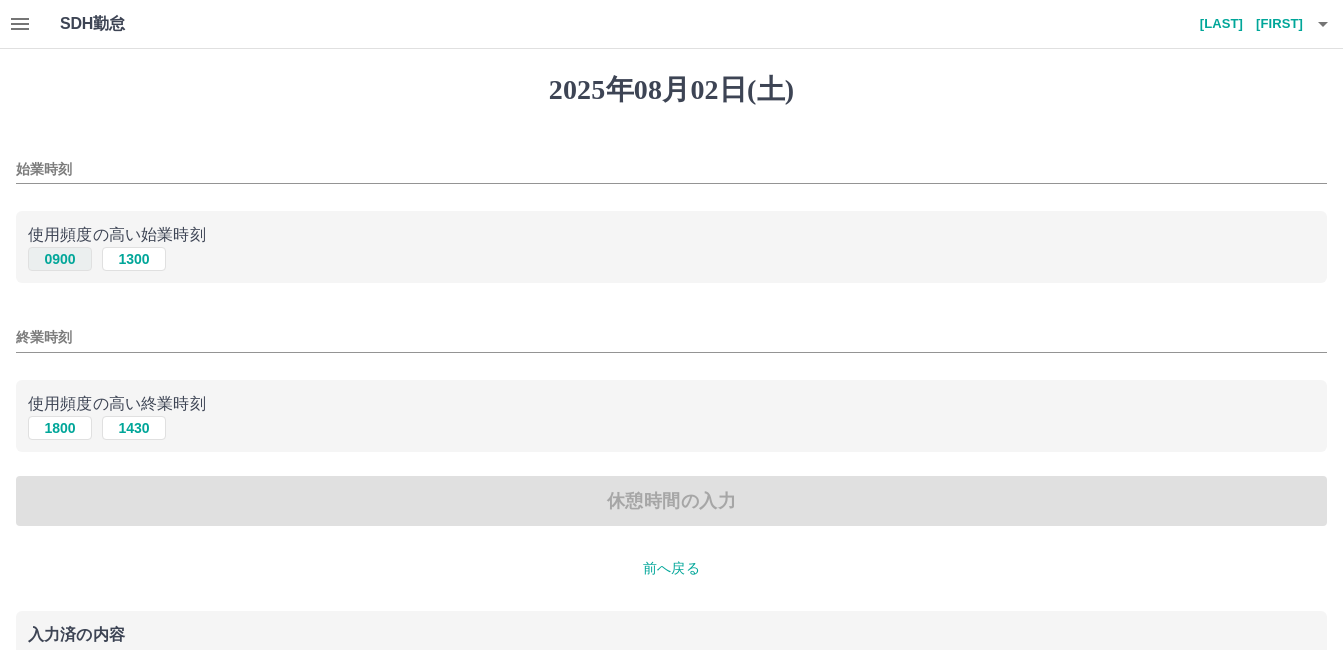 click on "0900" at bounding box center [60, 259] 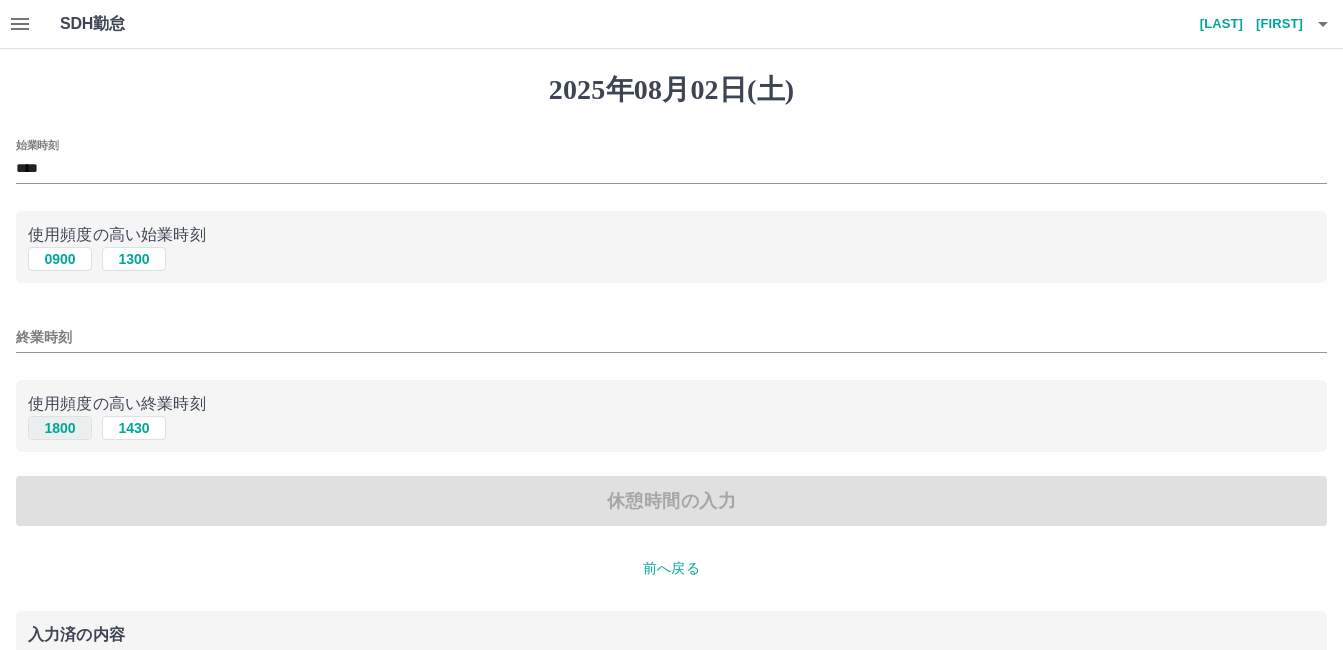 click on "1800" at bounding box center (60, 428) 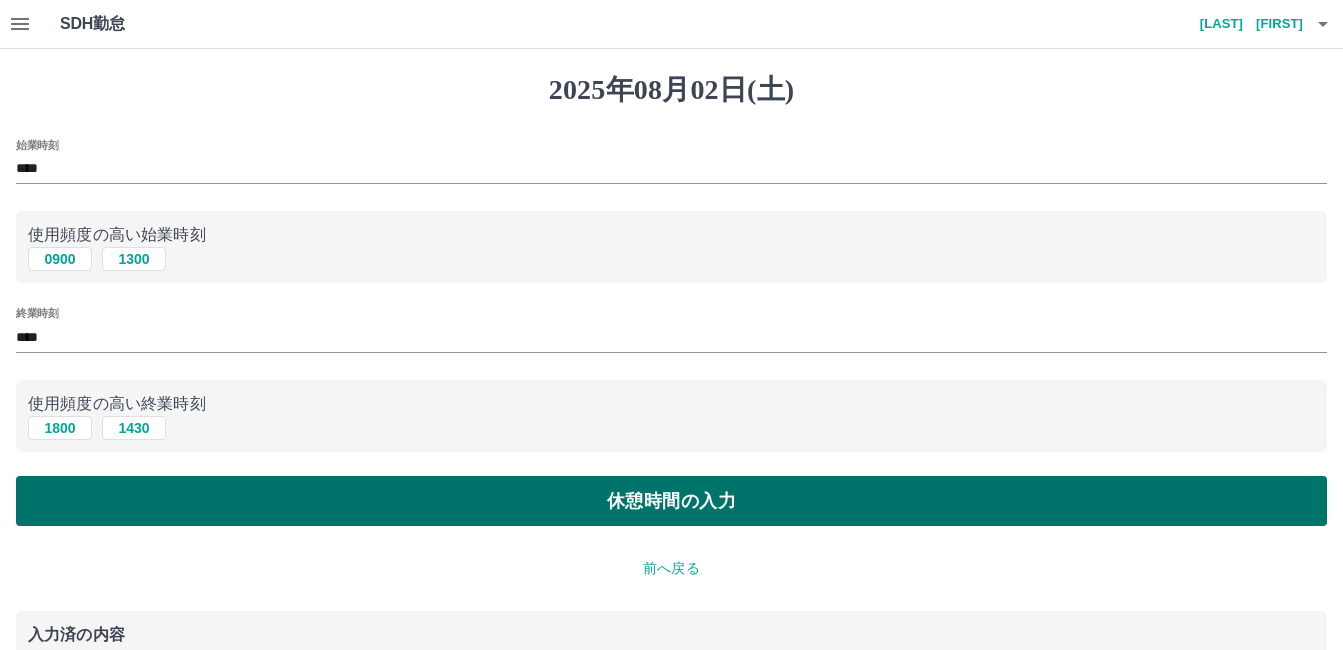 click on "休憩時間の入力" at bounding box center [671, 501] 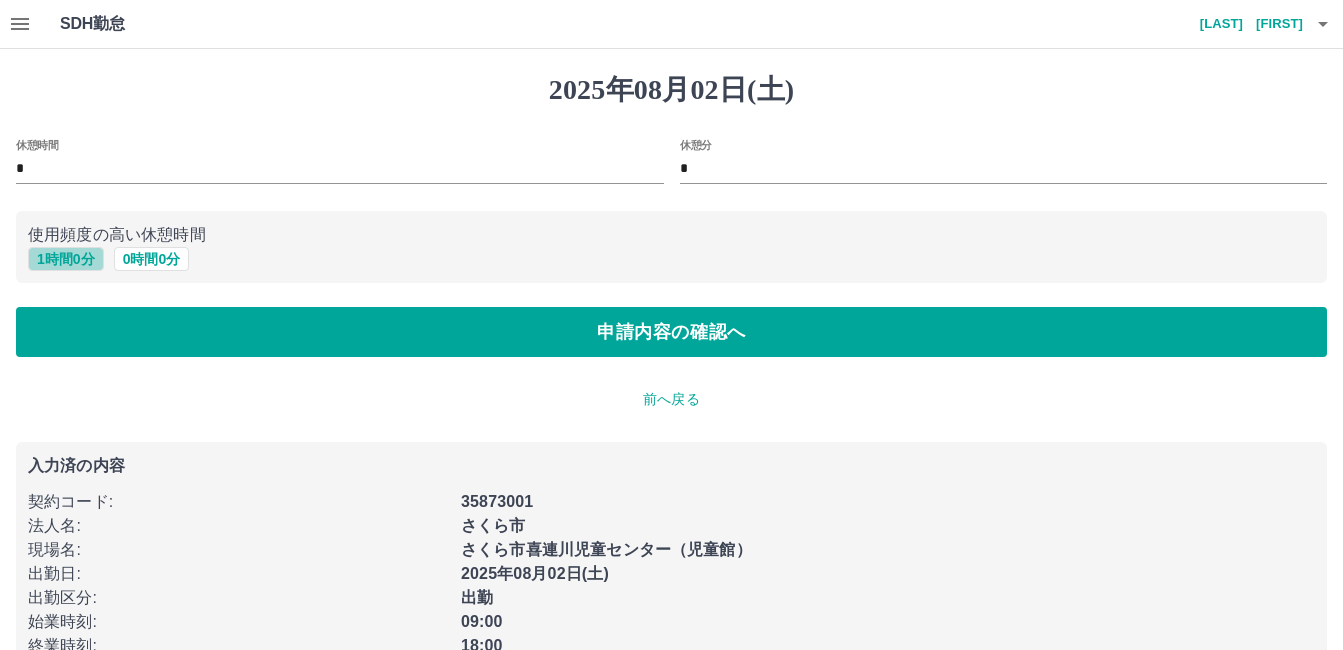 click on "1 時間 0 分" at bounding box center (66, 259) 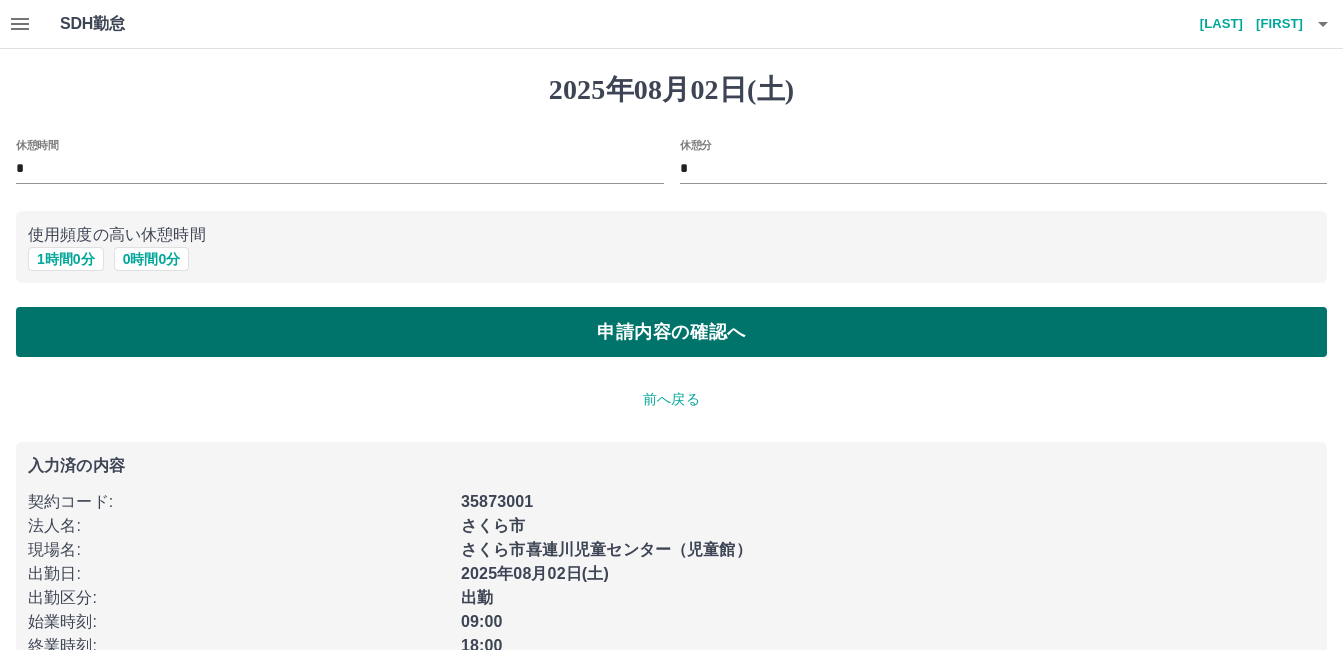 click on "申請内容の確認へ" at bounding box center [671, 332] 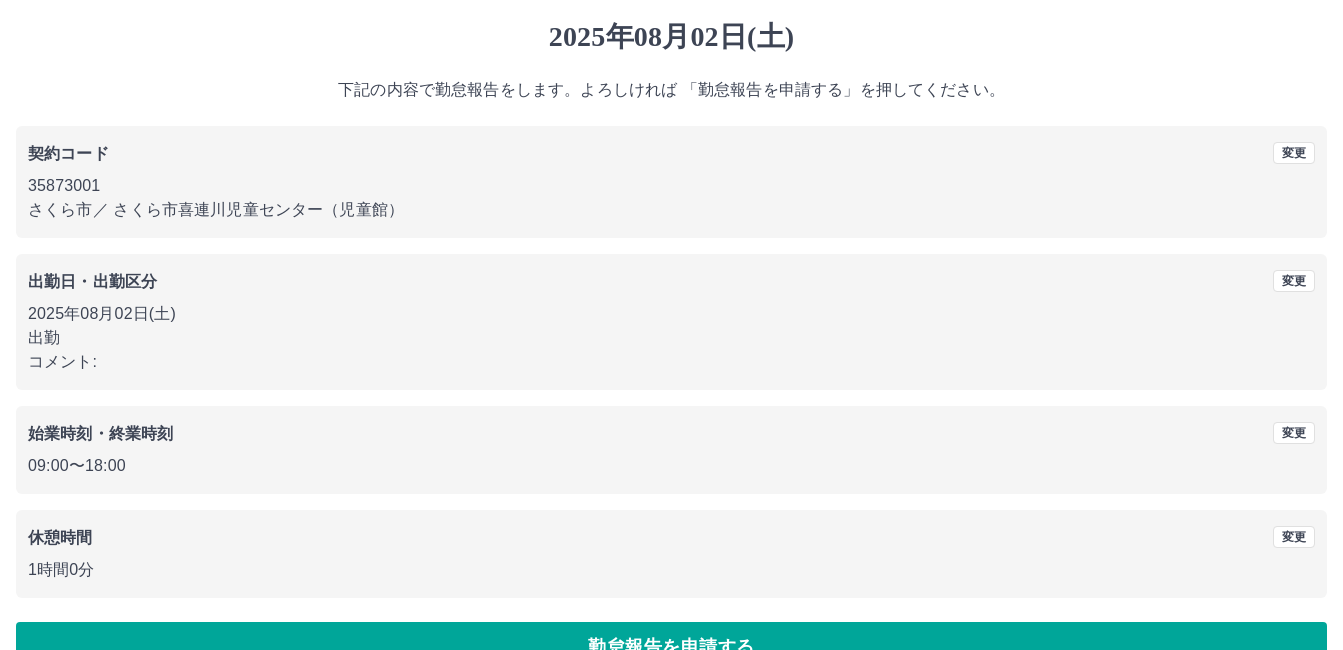 scroll, scrollTop: 99, scrollLeft: 0, axis: vertical 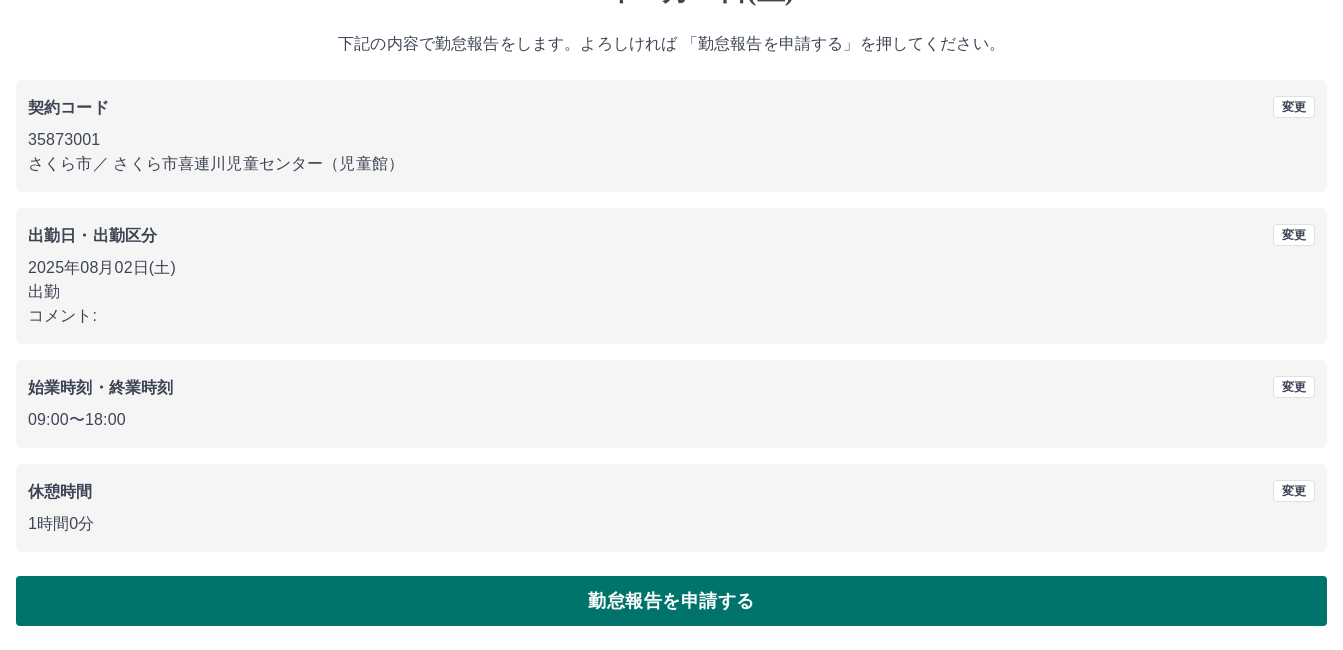 click on "勤怠報告を申請する" at bounding box center (671, 601) 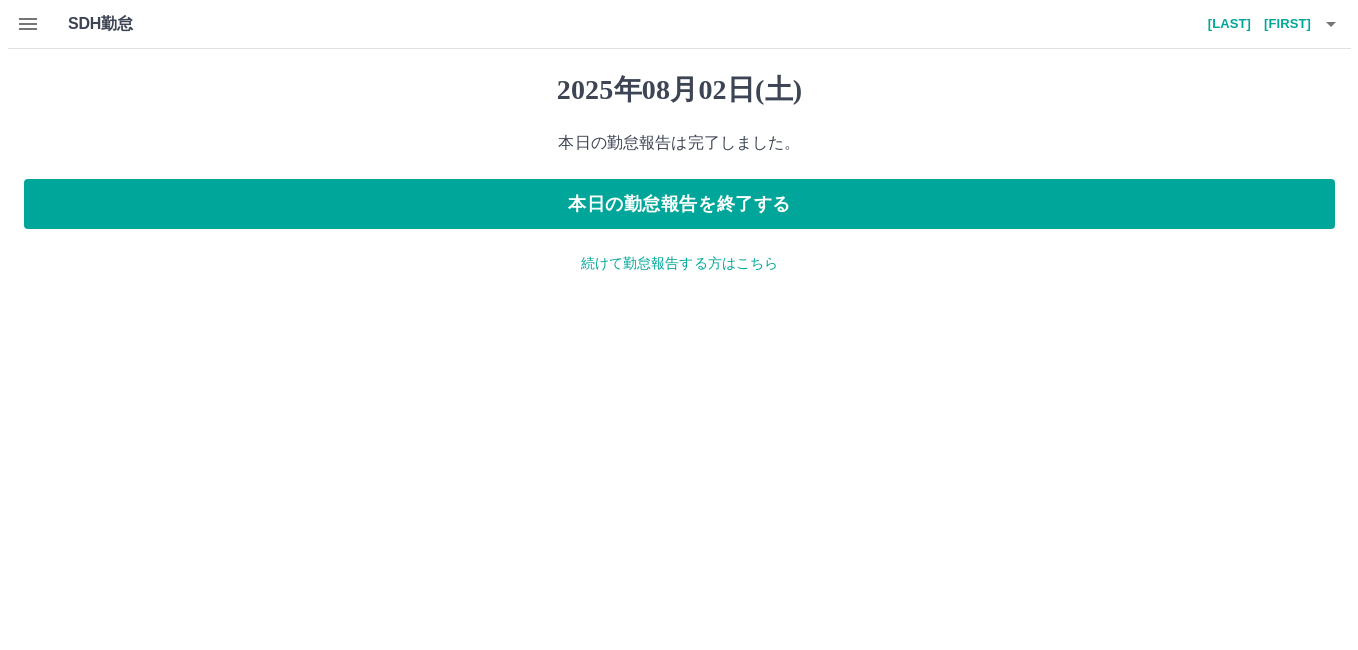 scroll, scrollTop: 0, scrollLeft: 0, axis: both 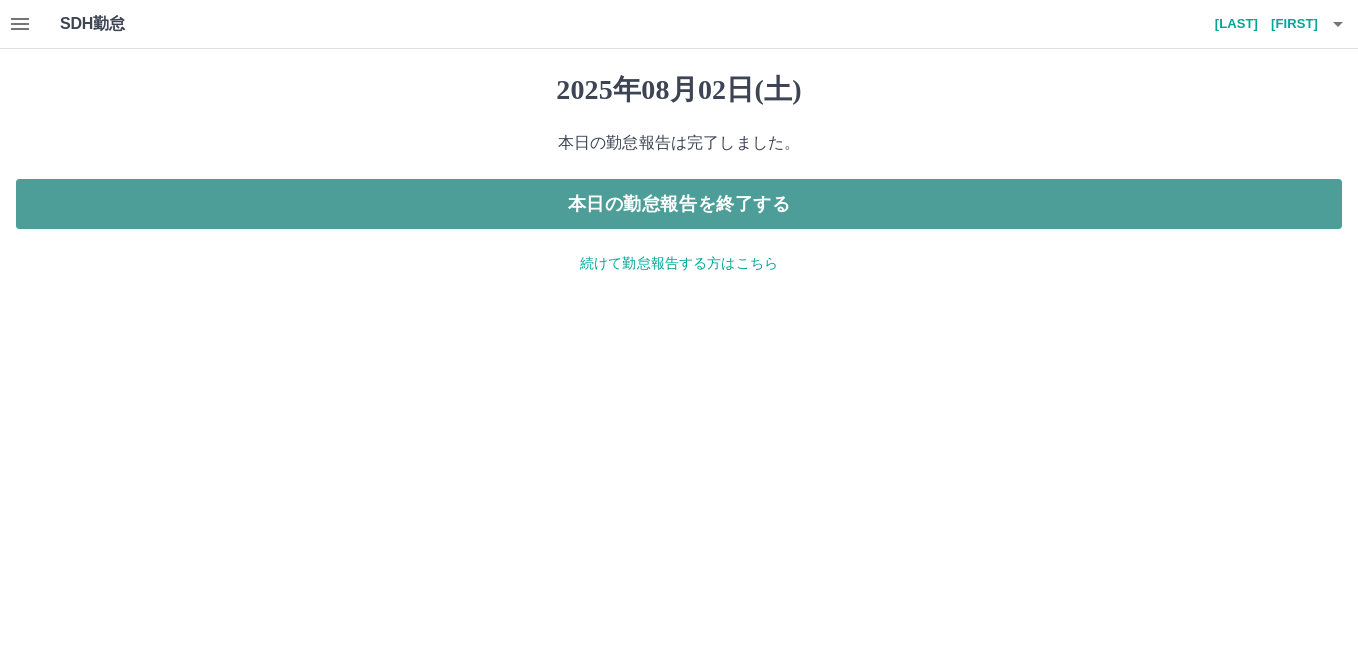 click on "本日の勤怠報告を終了する" at bounding box center [679, 204] 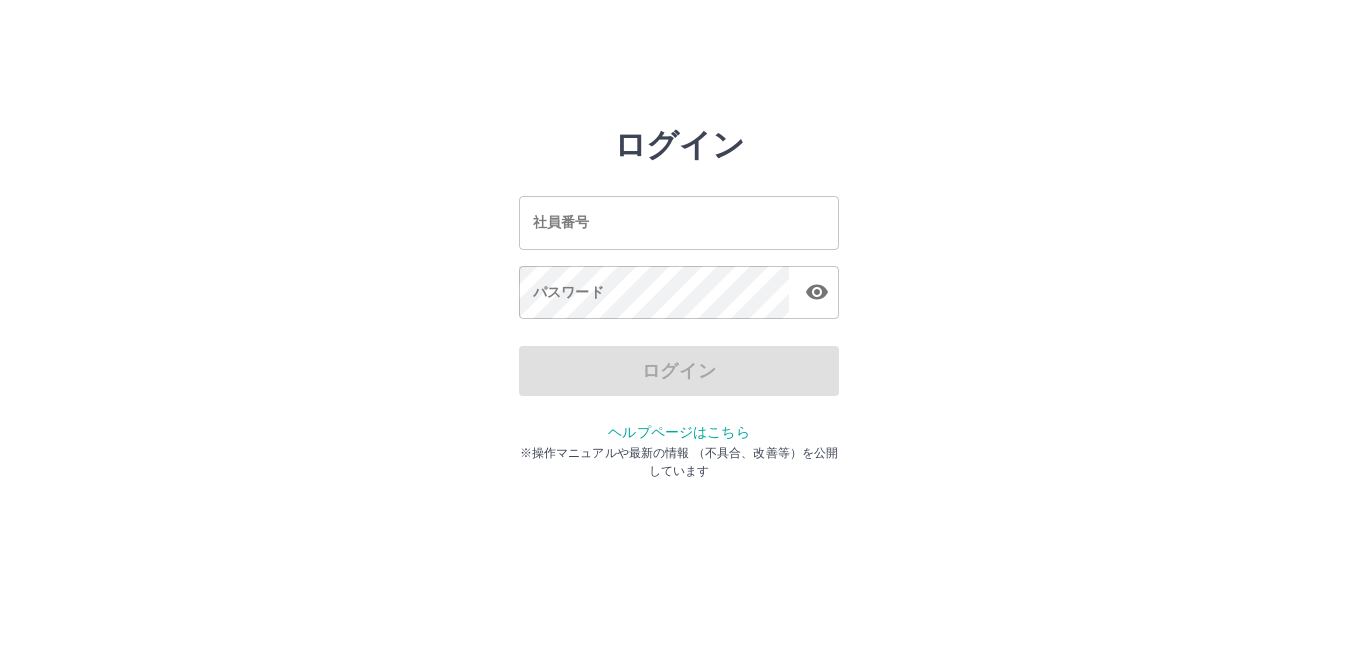 scroll, scrollTop: 0, scrollLeft: 0, axis: both 